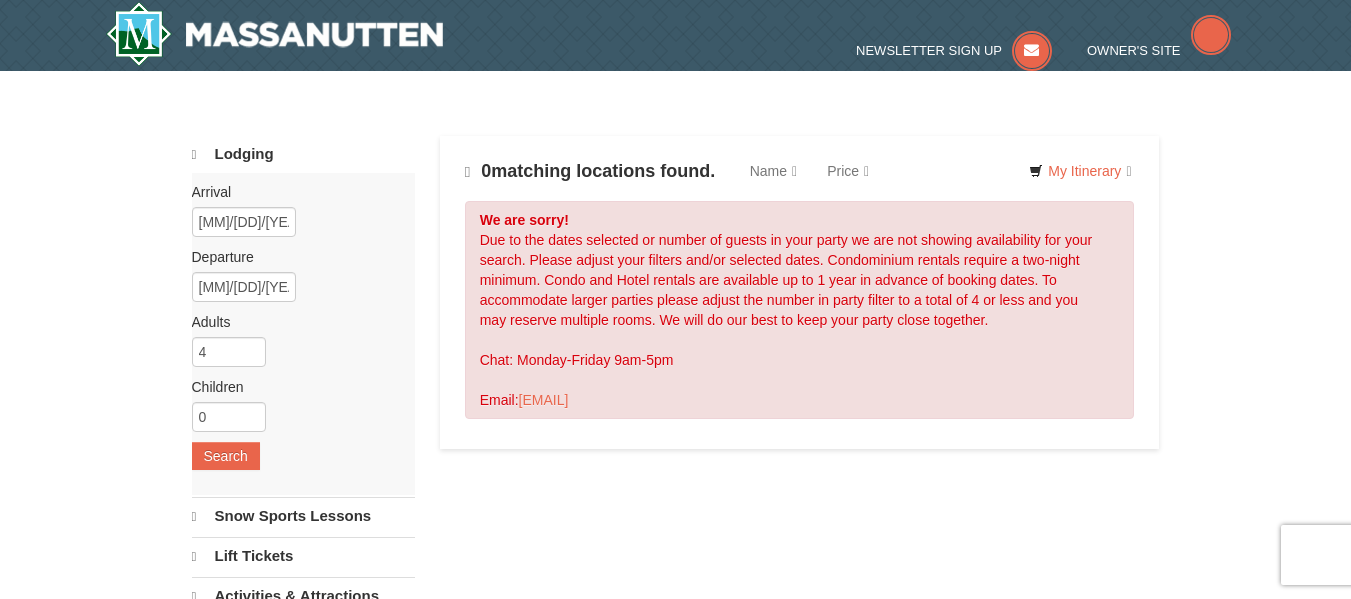 scroll, scrollTop: 0, scrollLeft: 0, axis: both 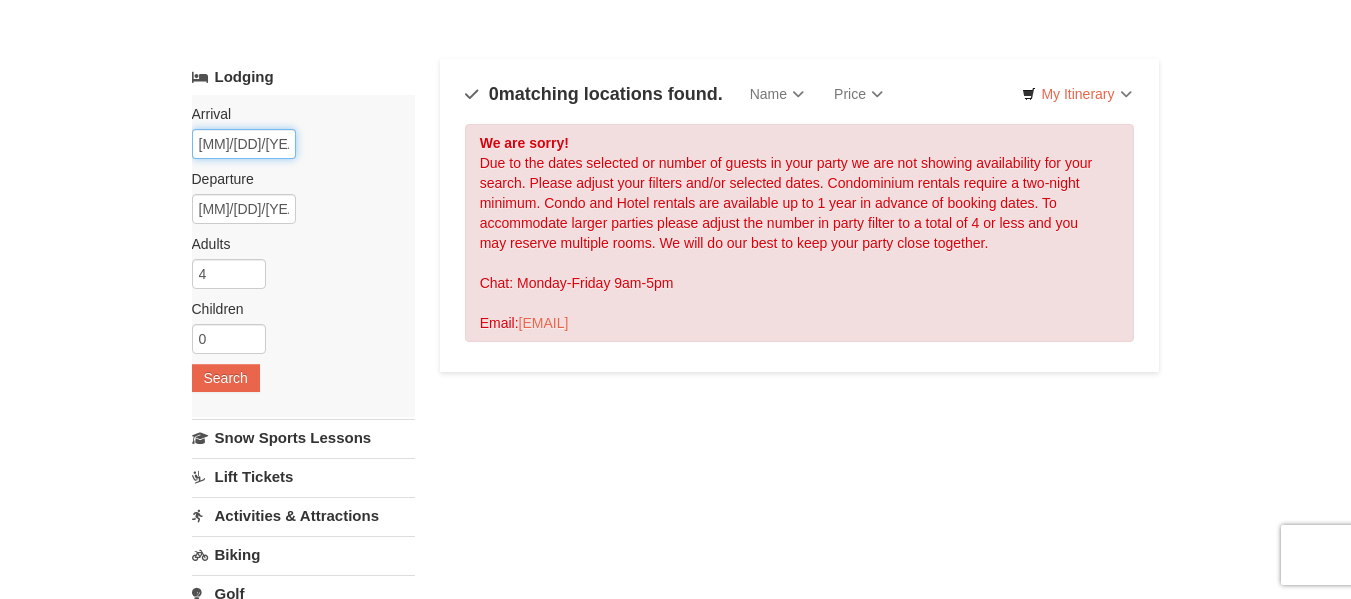 click on "07/20/2026" at bounding box center (244, 144) 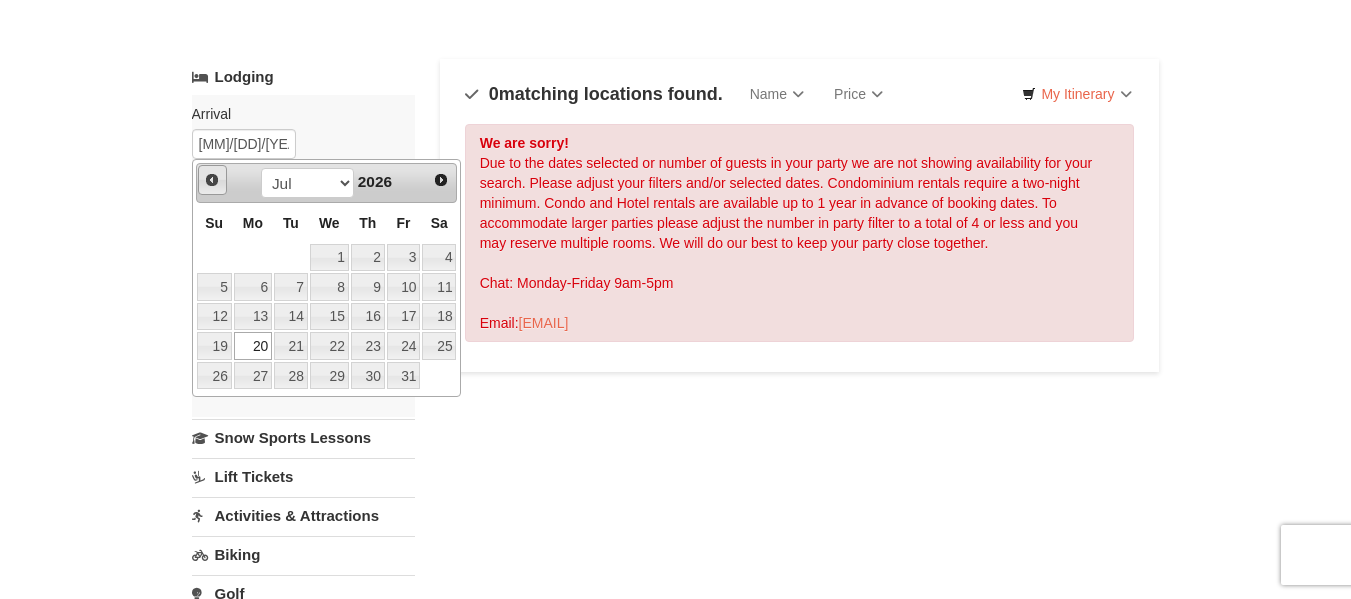 click on "Prev" at bounding box center [212, 180] 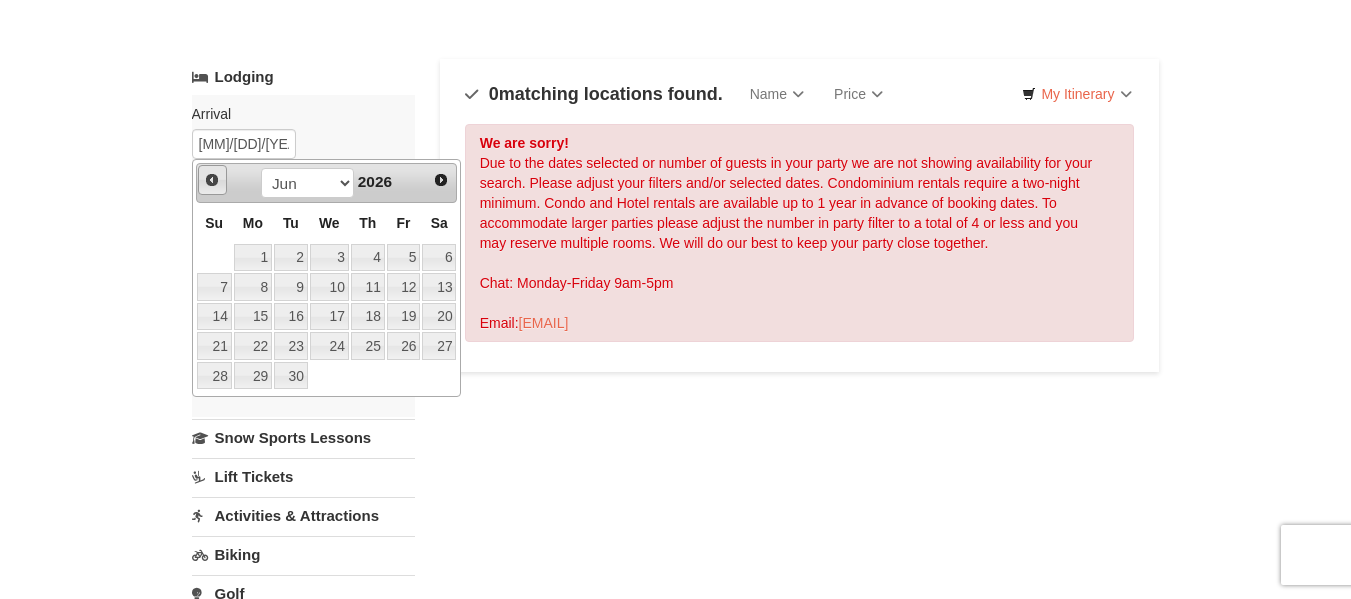 click on "Prev" at bounding box center (212, 180) 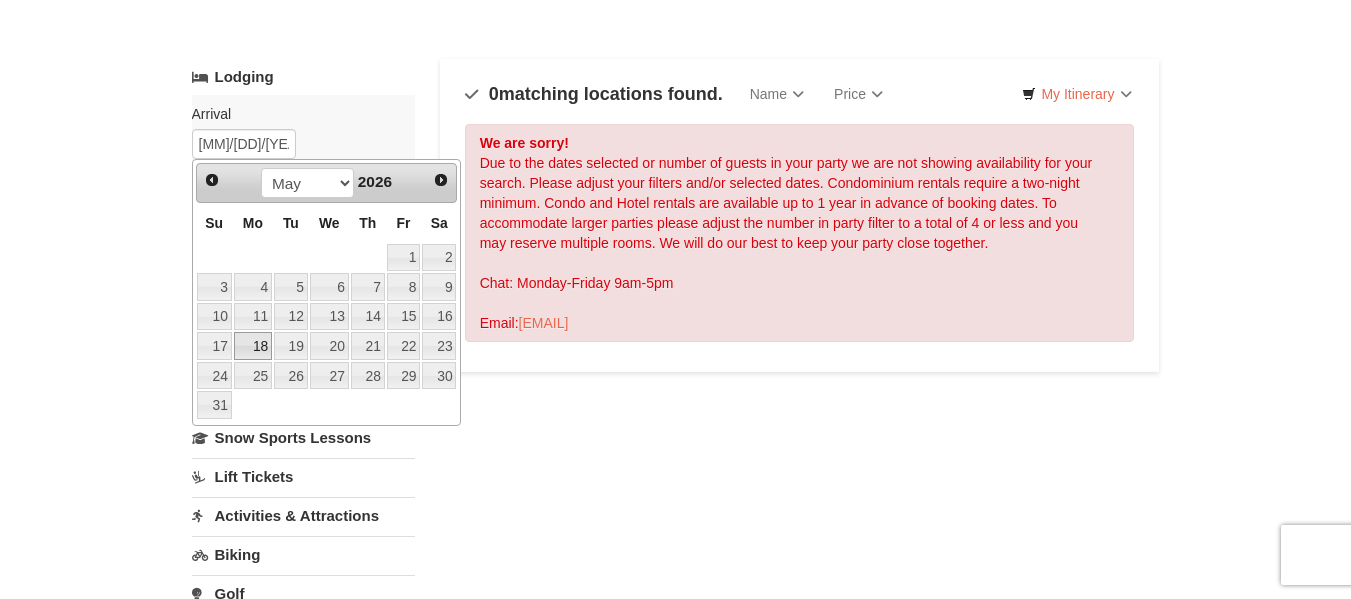 click on "18" at bounding box center (253, 346) 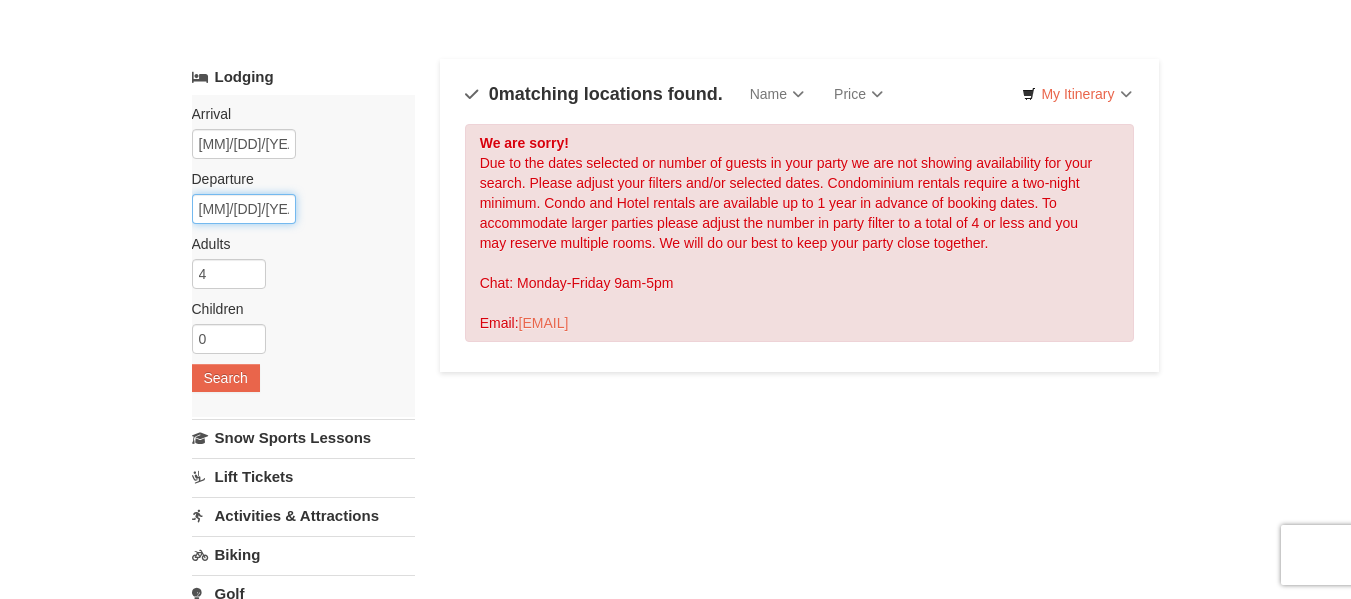 click on "07/23/2026" at bounding box center (244, 209) 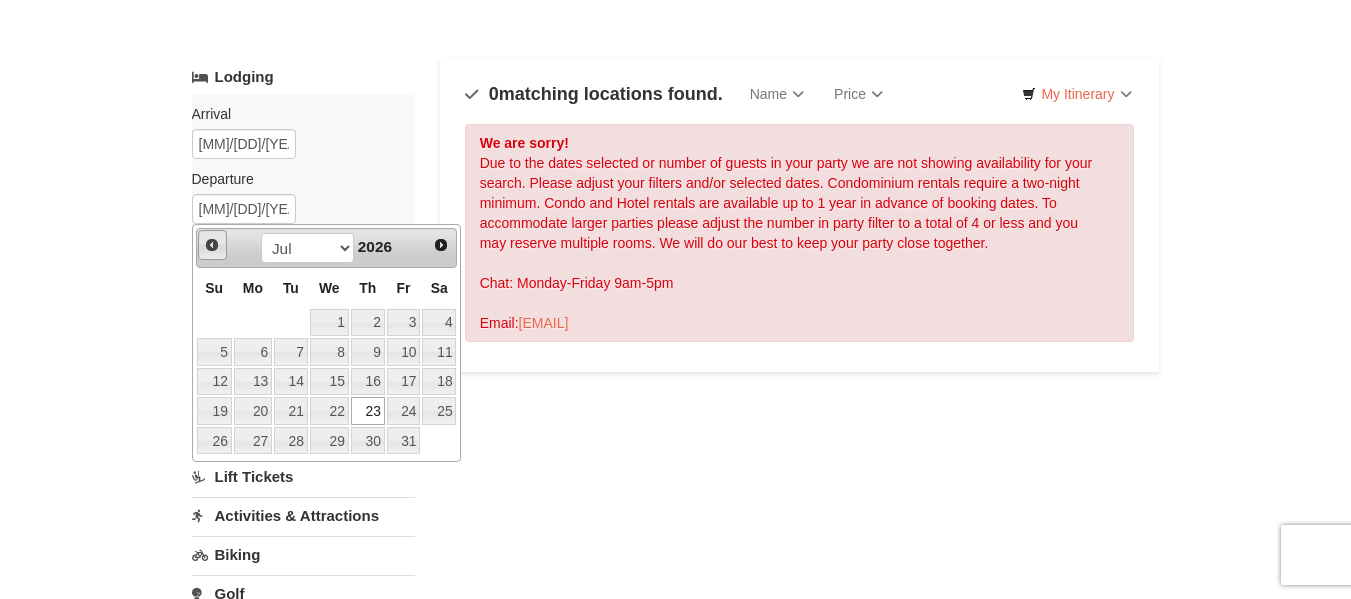 click on "Prev" at bounding box center (212, 245) 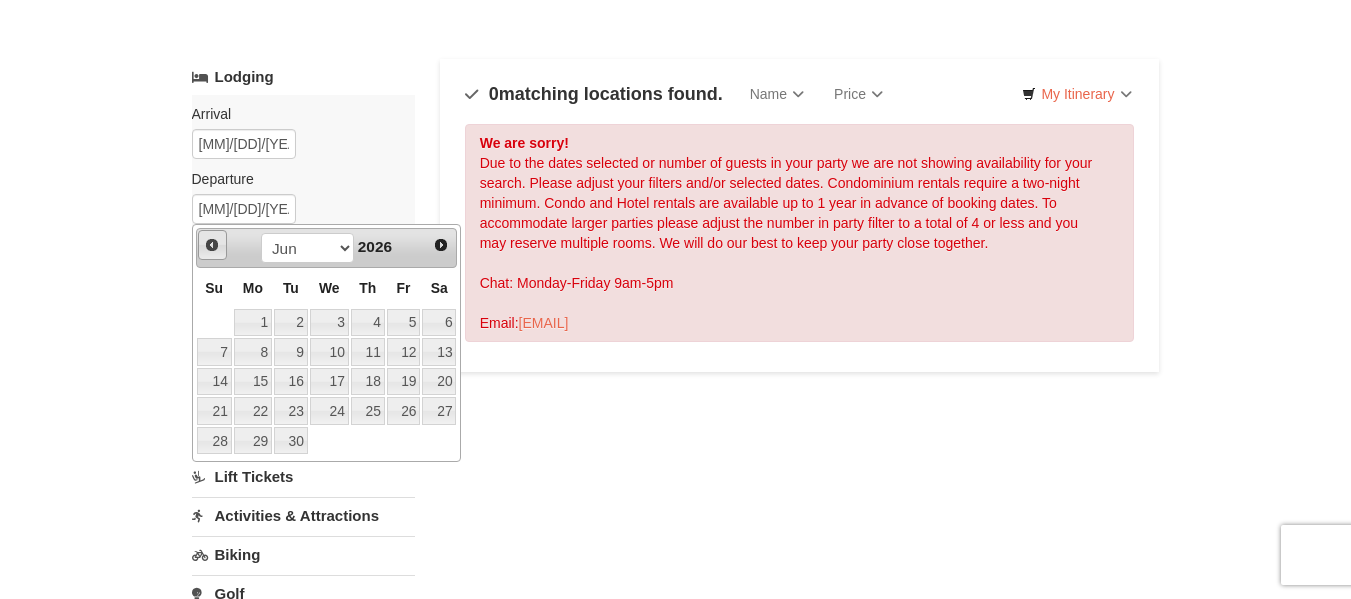 click on "Prev" at bounding box center (212, 245) 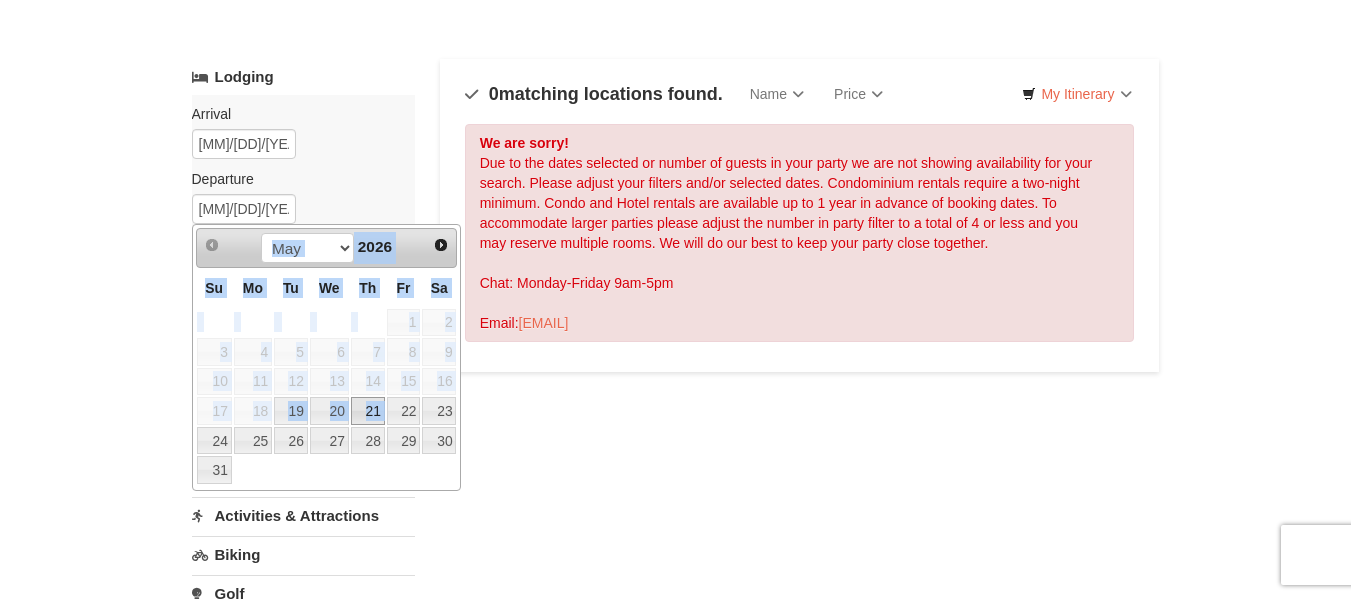 drag, startPoint x: 212, startPoint y: 245, endPoint x: 373, endPoint y: 409, distance: 229.81949 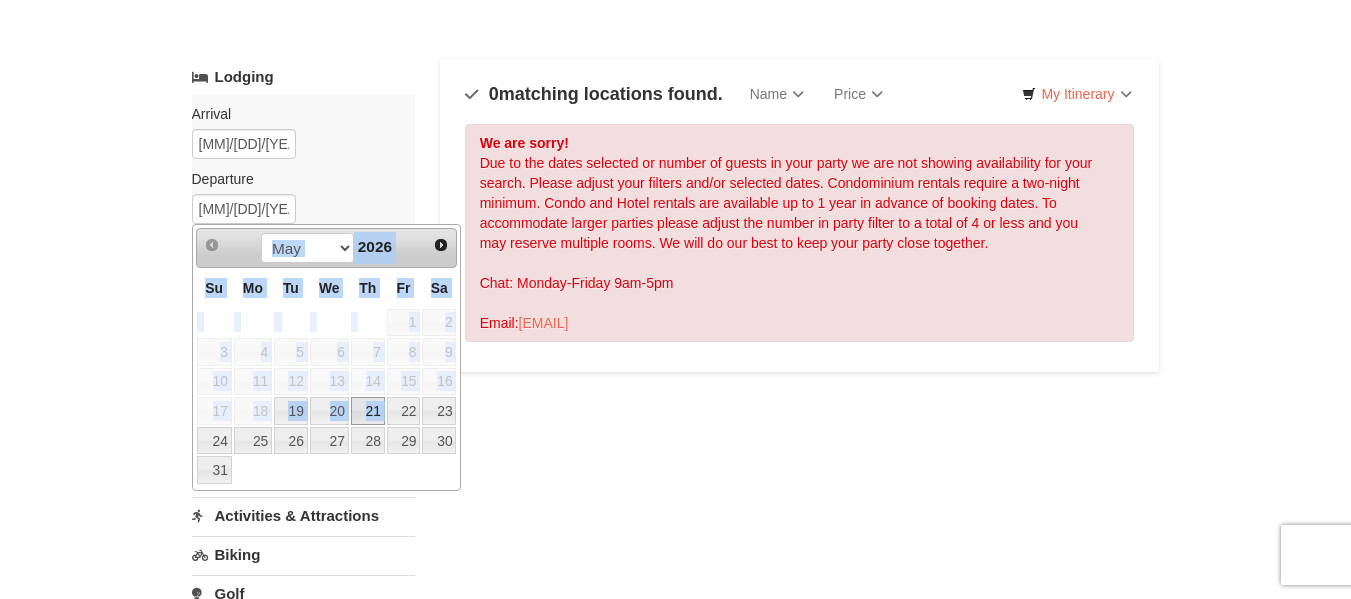 click on "Prev Next May Jun Jul Aug Sep Oct Nov Dec   2026 Su Mo Tu We Th Fr Sa           1 2 3 4 5 6 7 8 9 10 11 12 13 14 15 16 17 18 19 20 21 22 23 24 25 26 27 28 29 30 31" at bounding box center [327, 357] 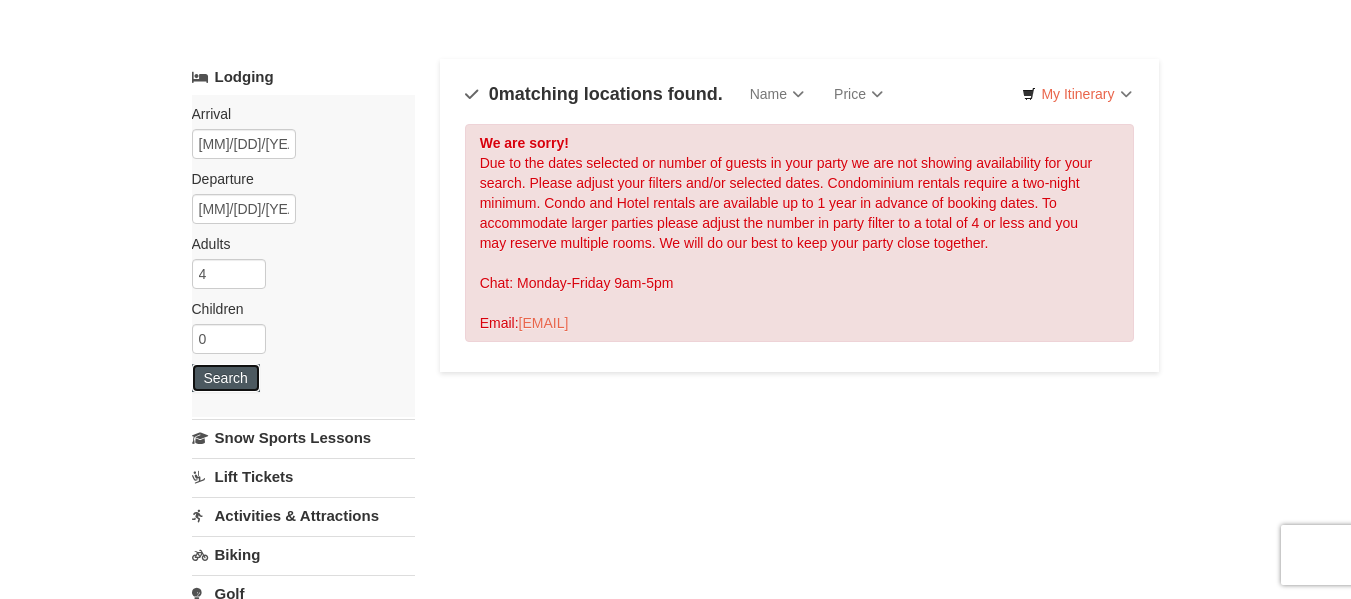click on "Search" at bounding box center [226, 378] 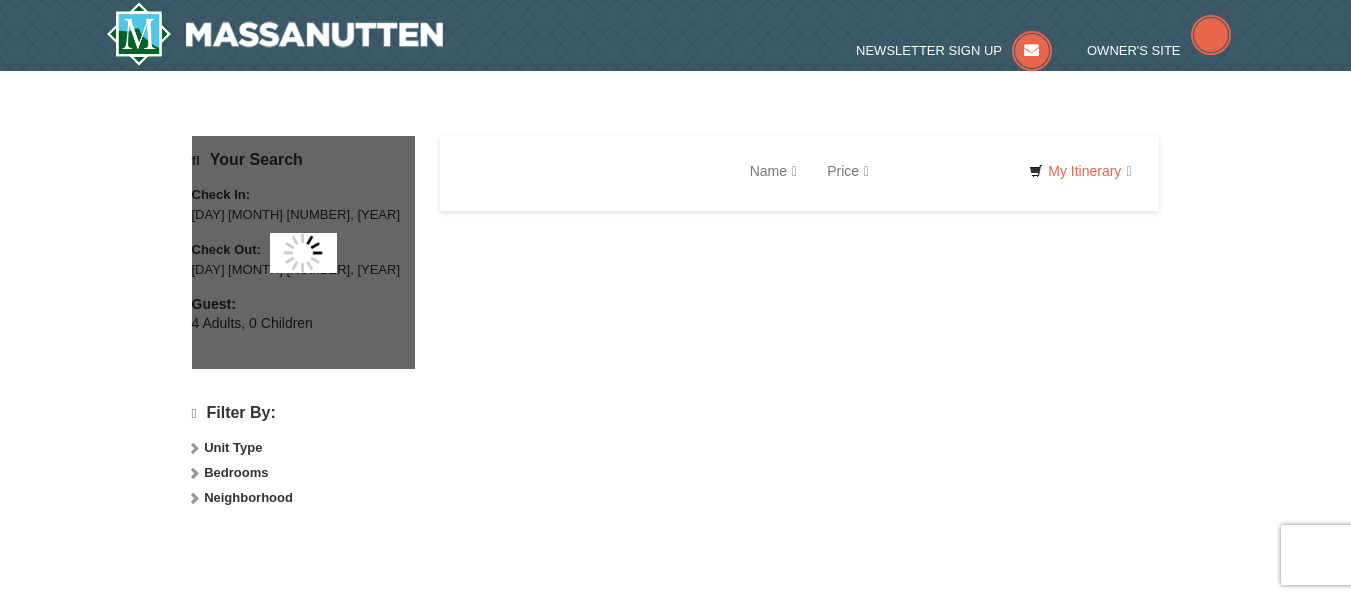 scroll, scrollTop: 0, scrollLeft: 0, axis: both 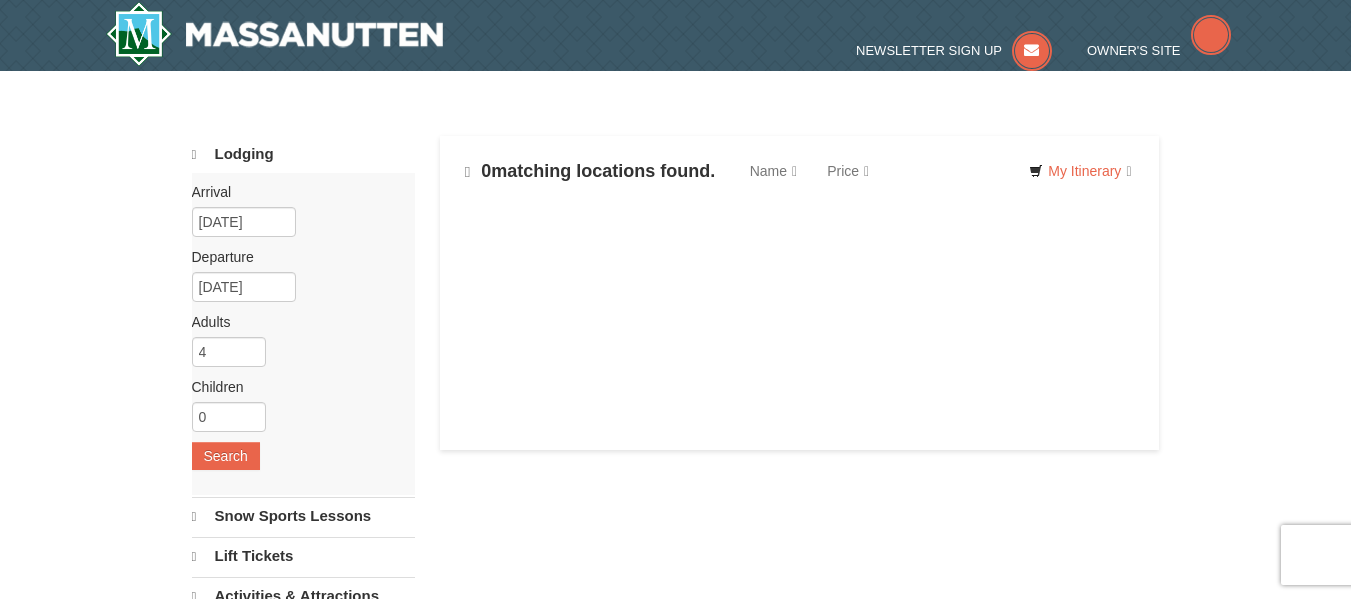 select on "8" 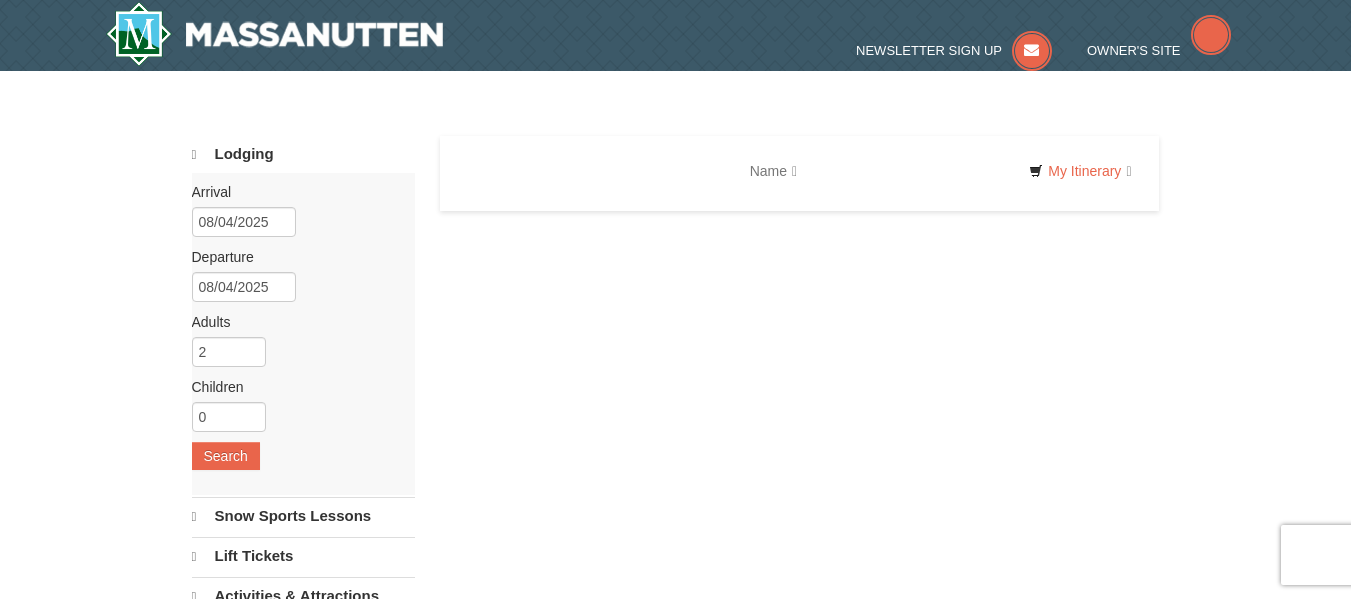 scroll, scrollTop: 0, scrollLeft: 0, axis: both 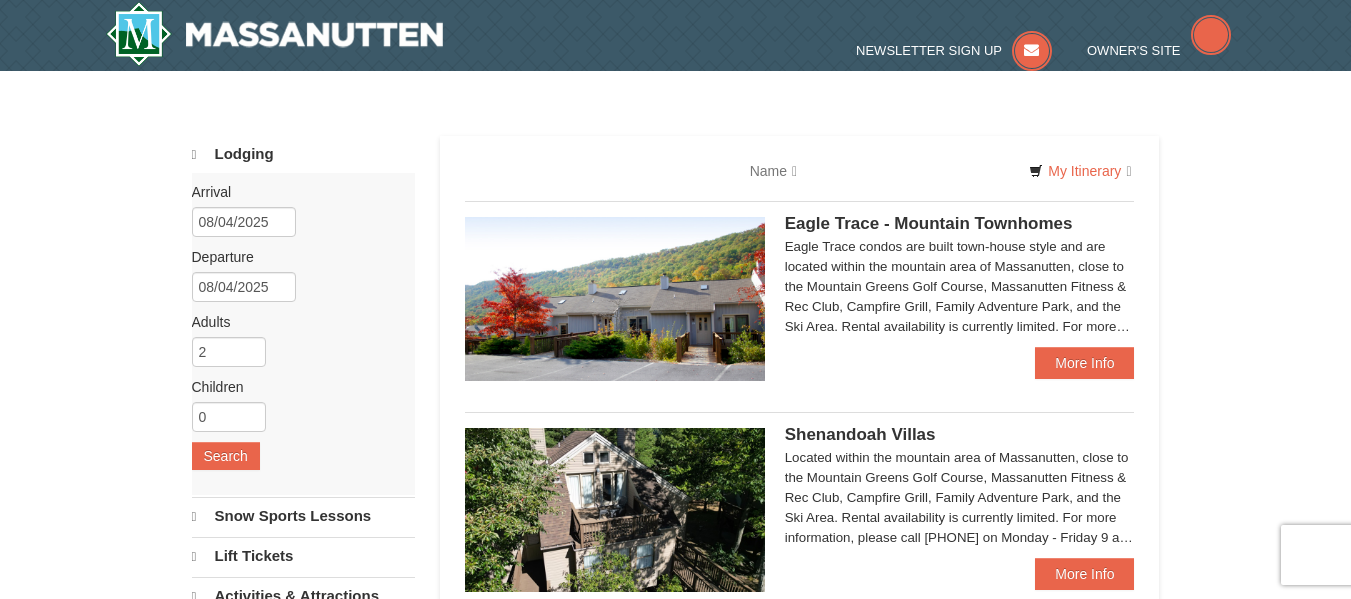type 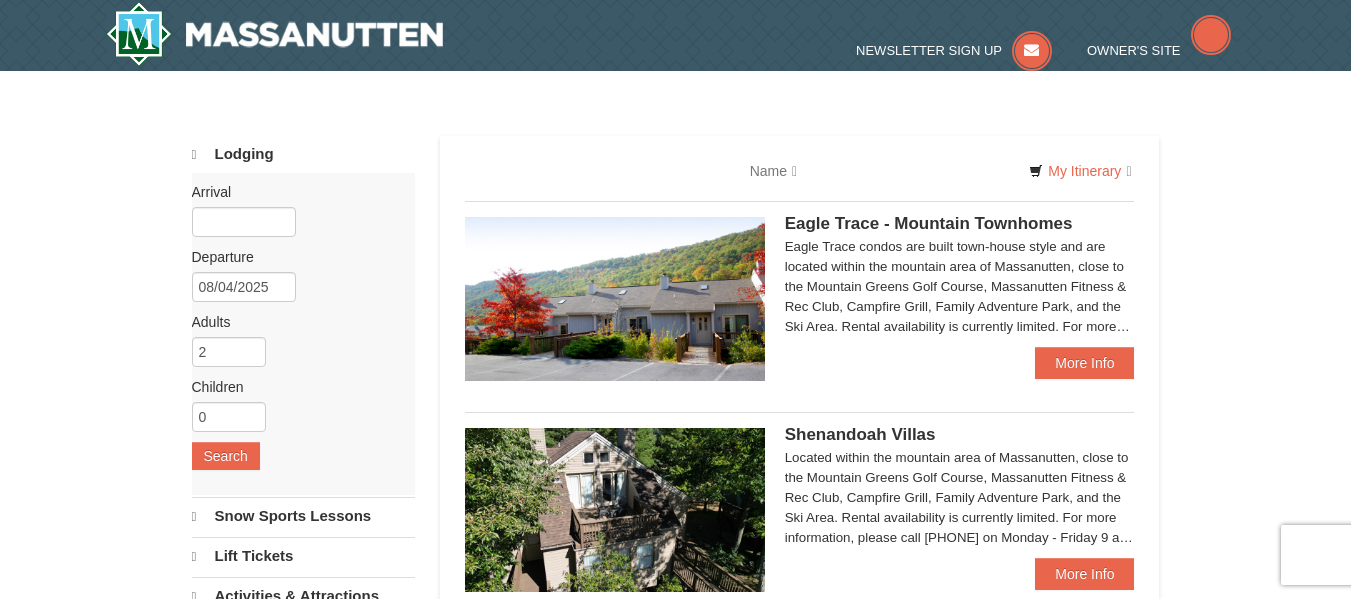 type 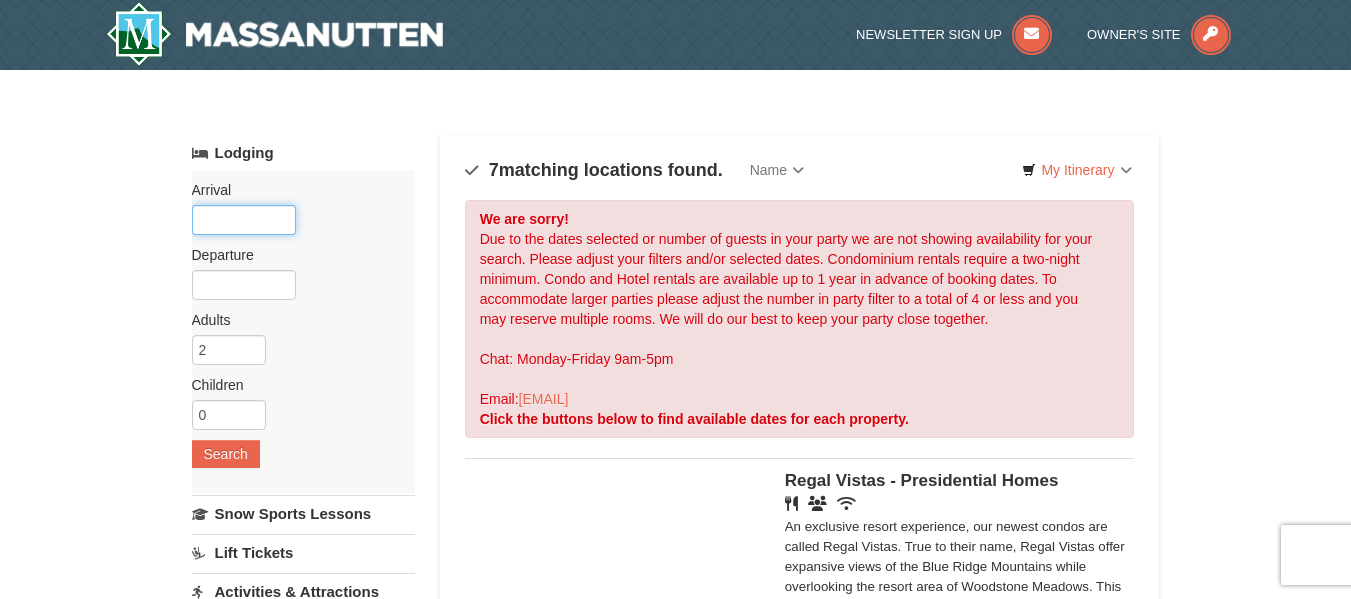 click at bounding box center (244, 220) 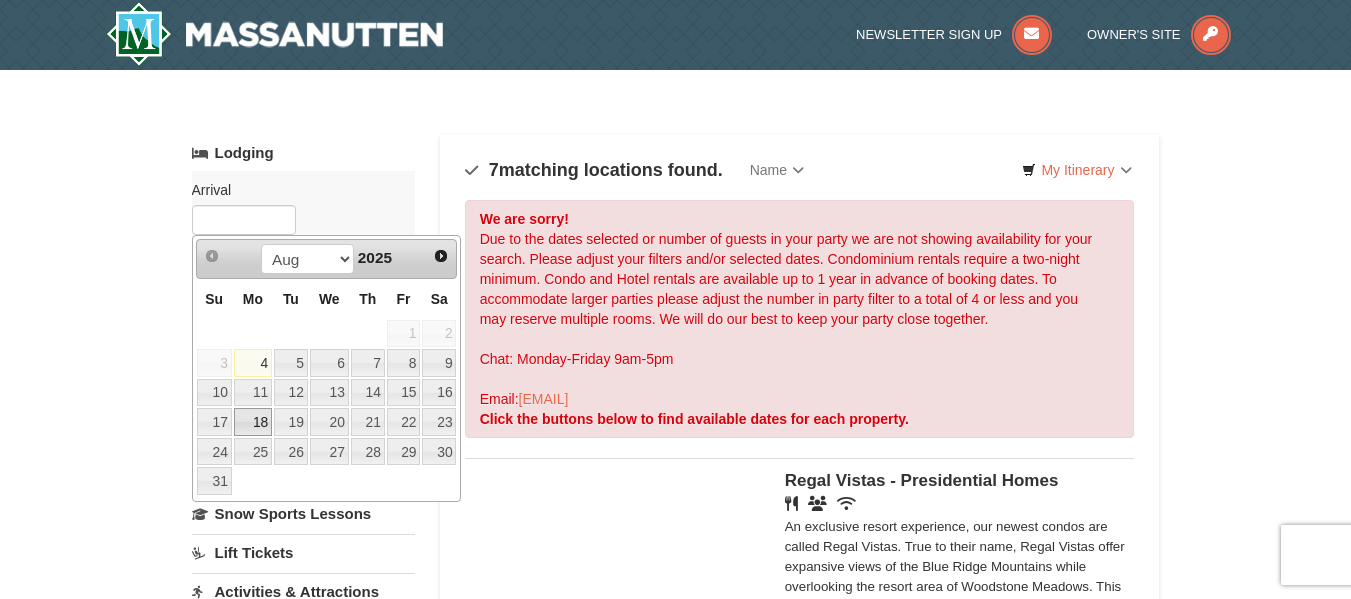 click on "18" at bounding box center (253, 422) 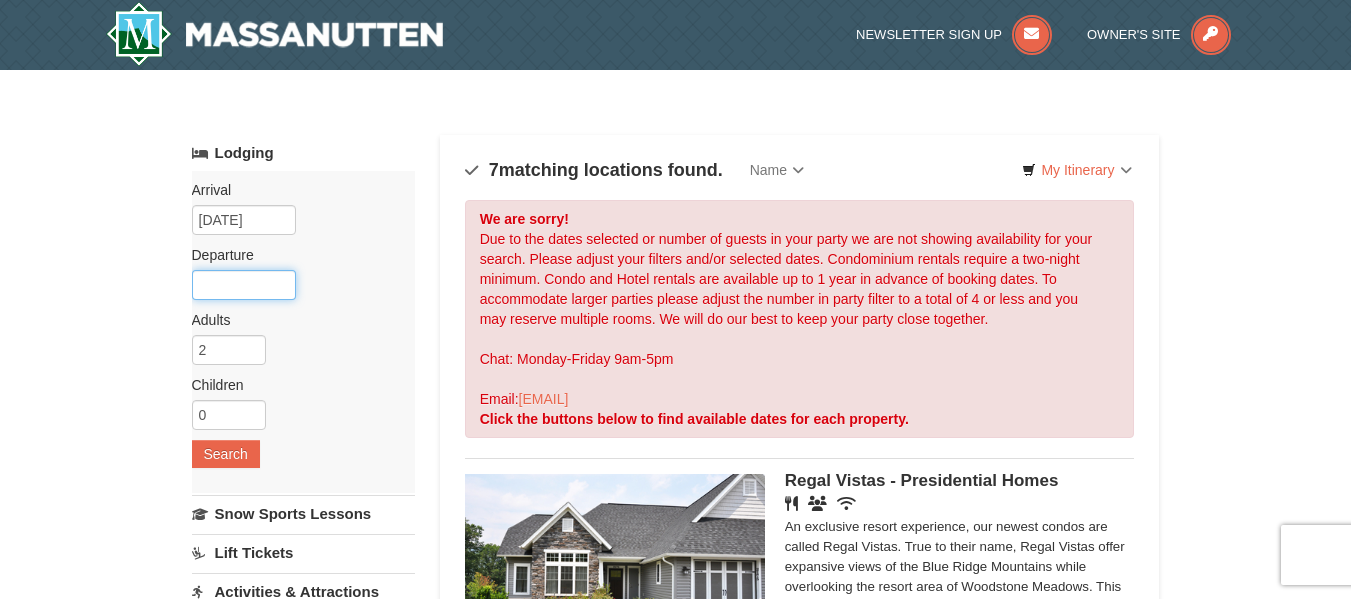 click at bounding box center (244, 285) 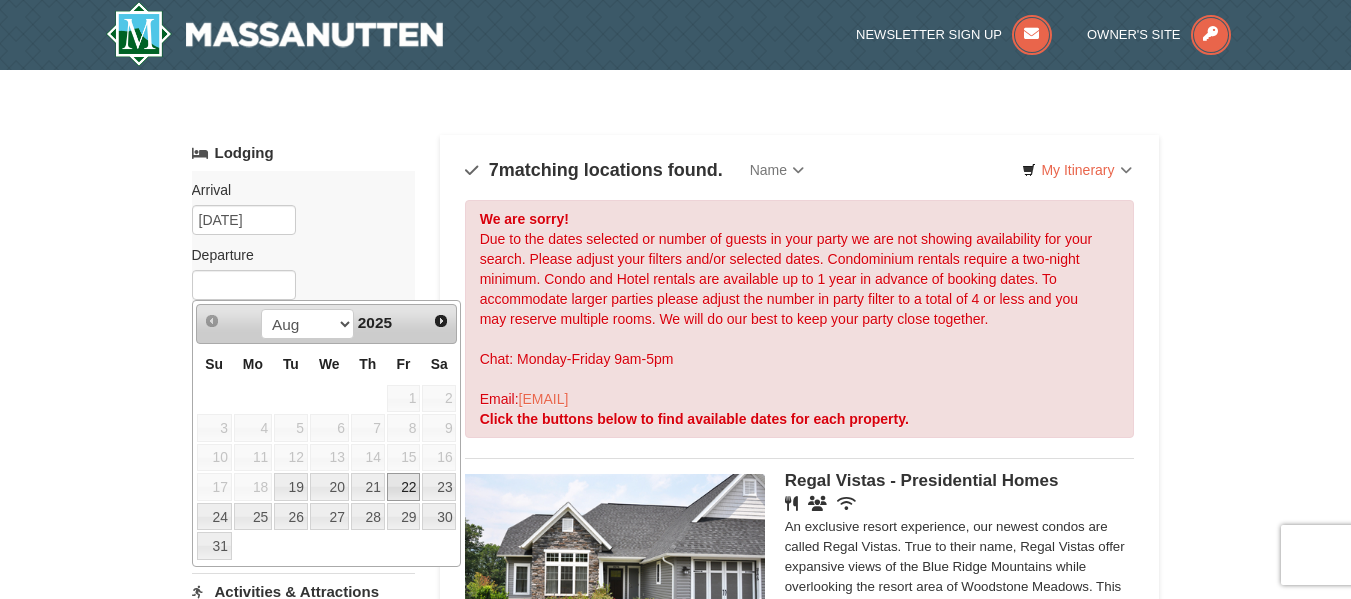 click on "22" at bounding box center (404, 487) 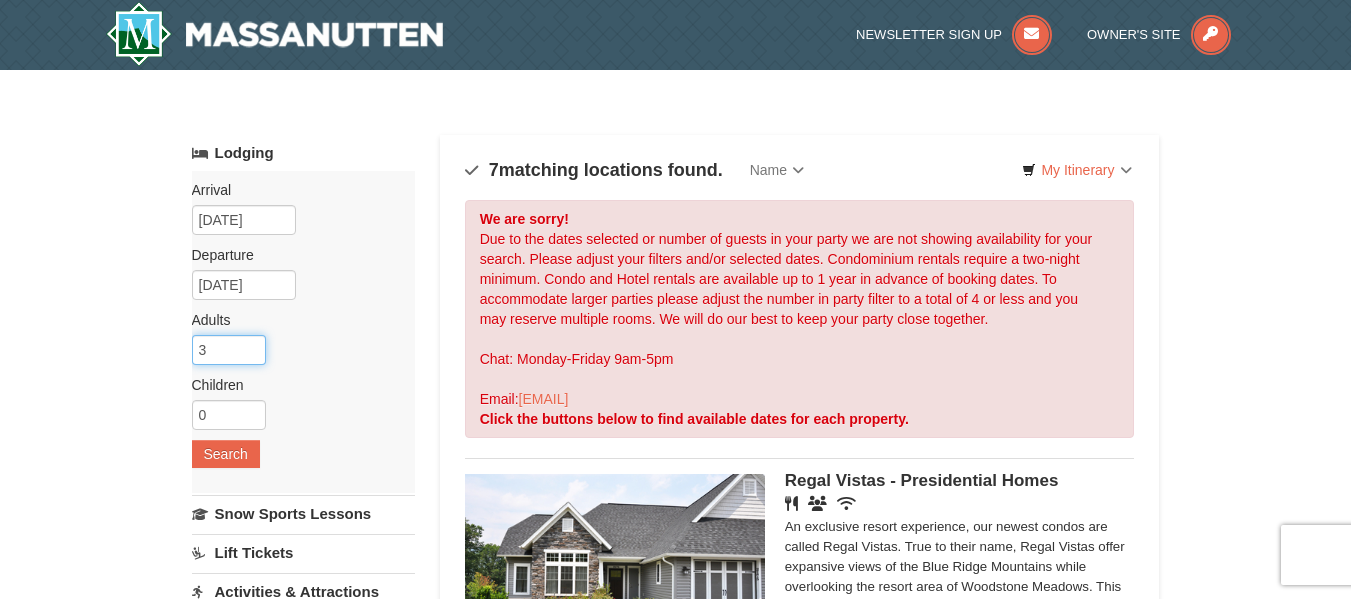 click on "3" at bounding box center [229, 350] 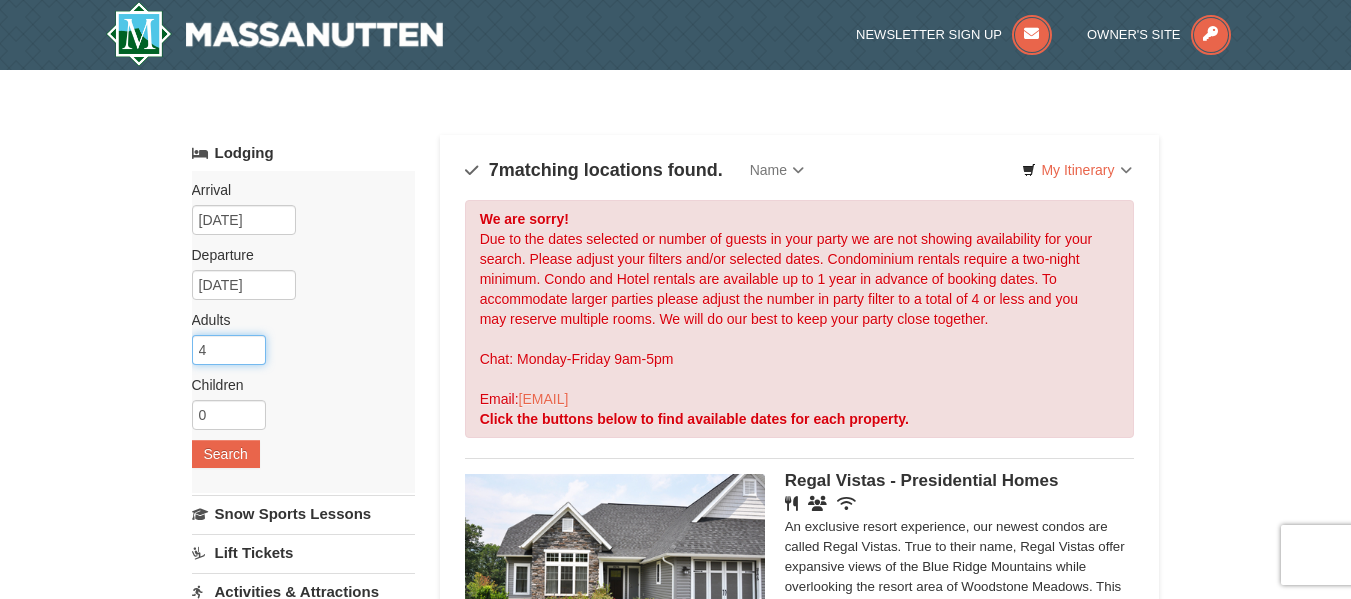 type on "4" 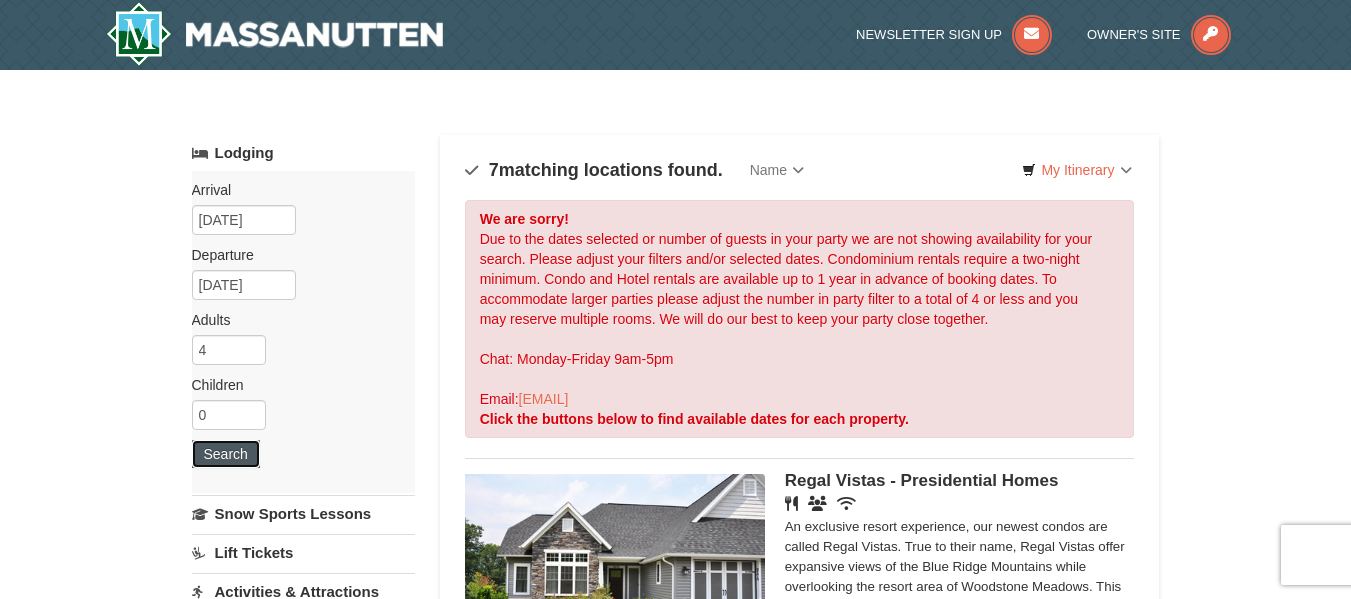 click on "Search" at bounding box center [226, 454] 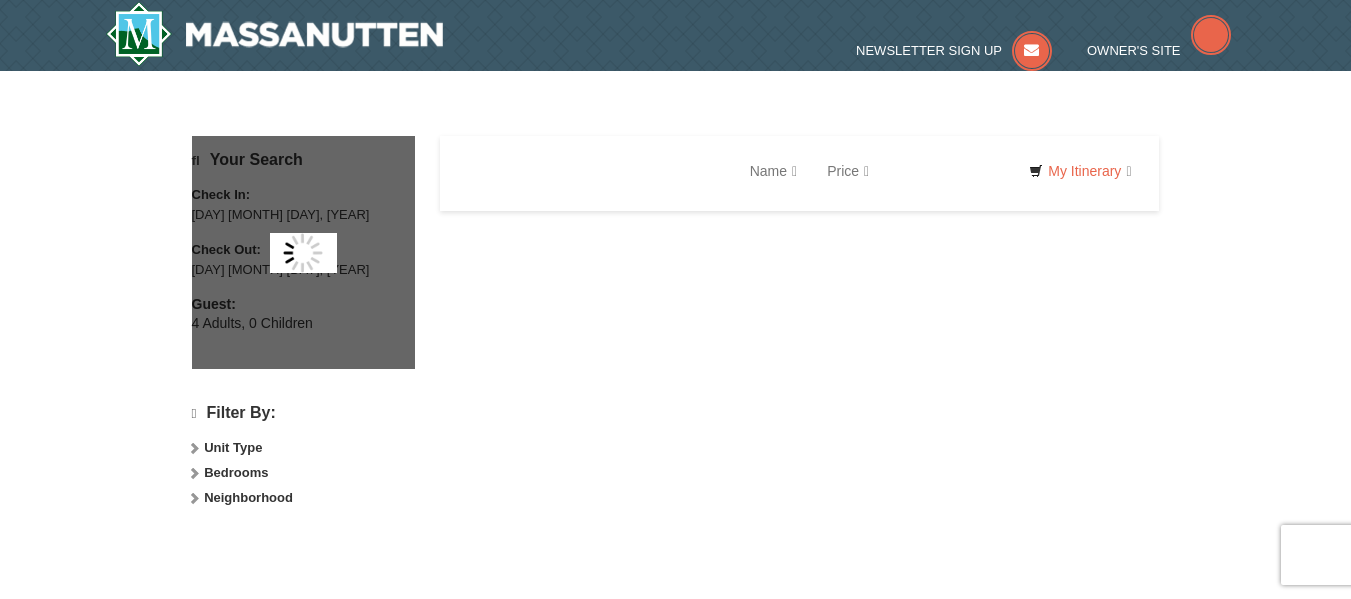 scroll, scrollTop: 0, scrollLeft: 0, axis: both 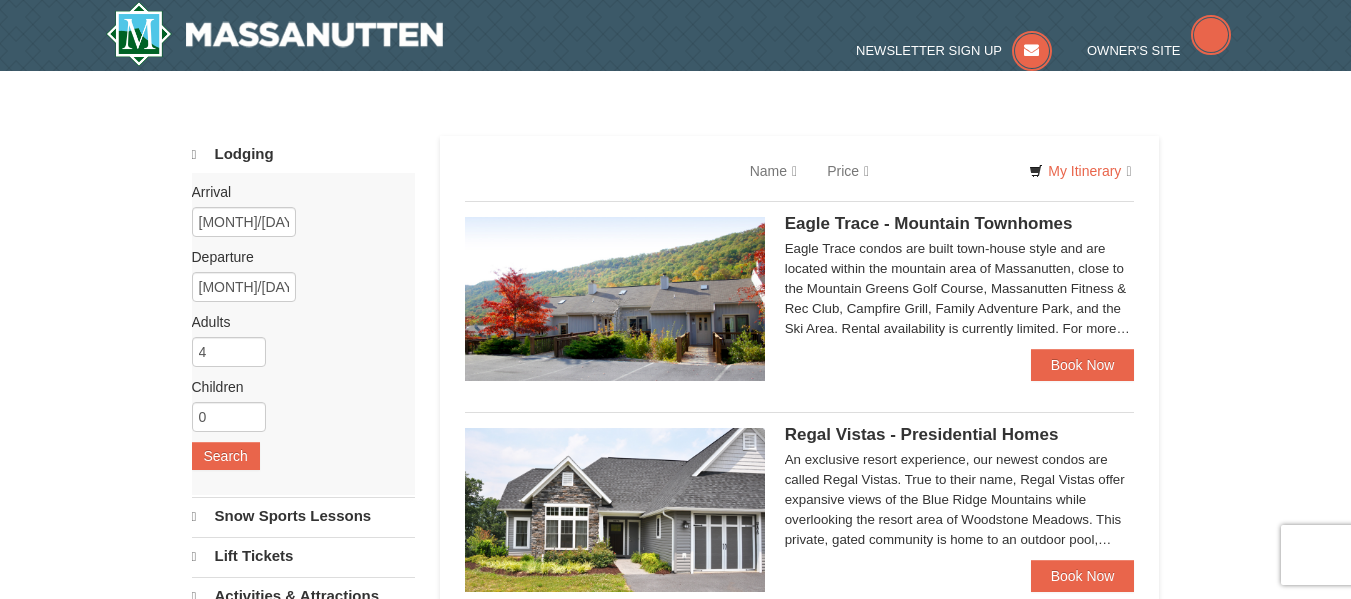 select on "8" 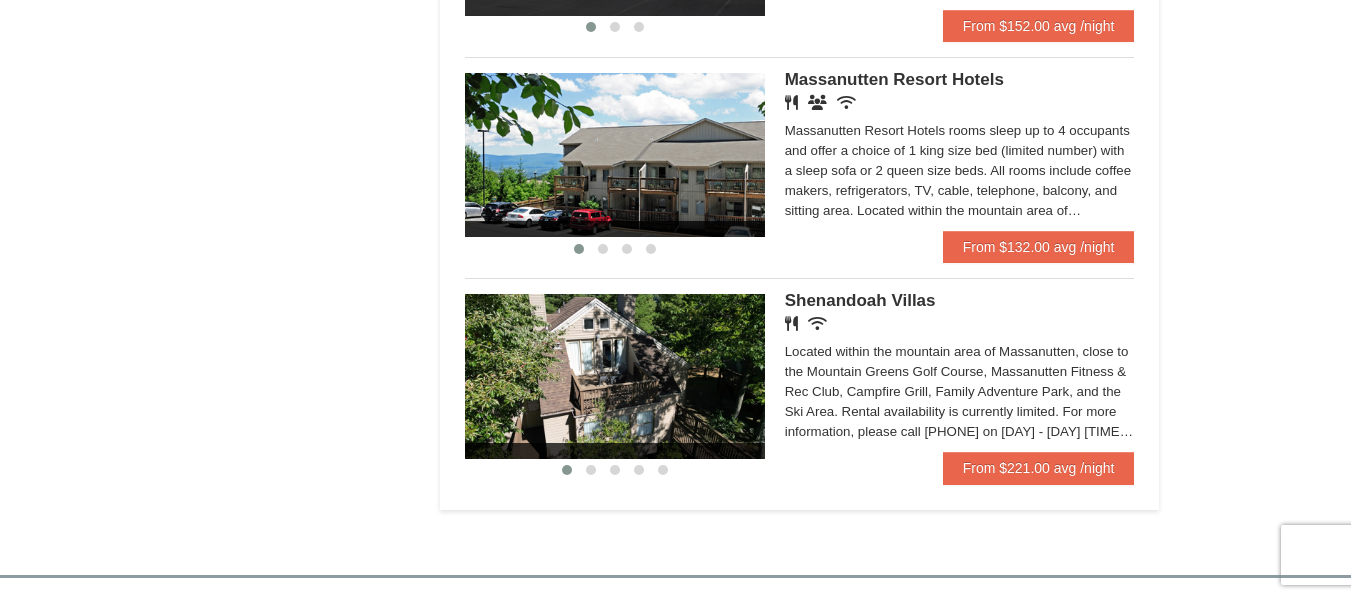 scroll, scrollTop: 1282, scrollLeft: 0, axis: vertical 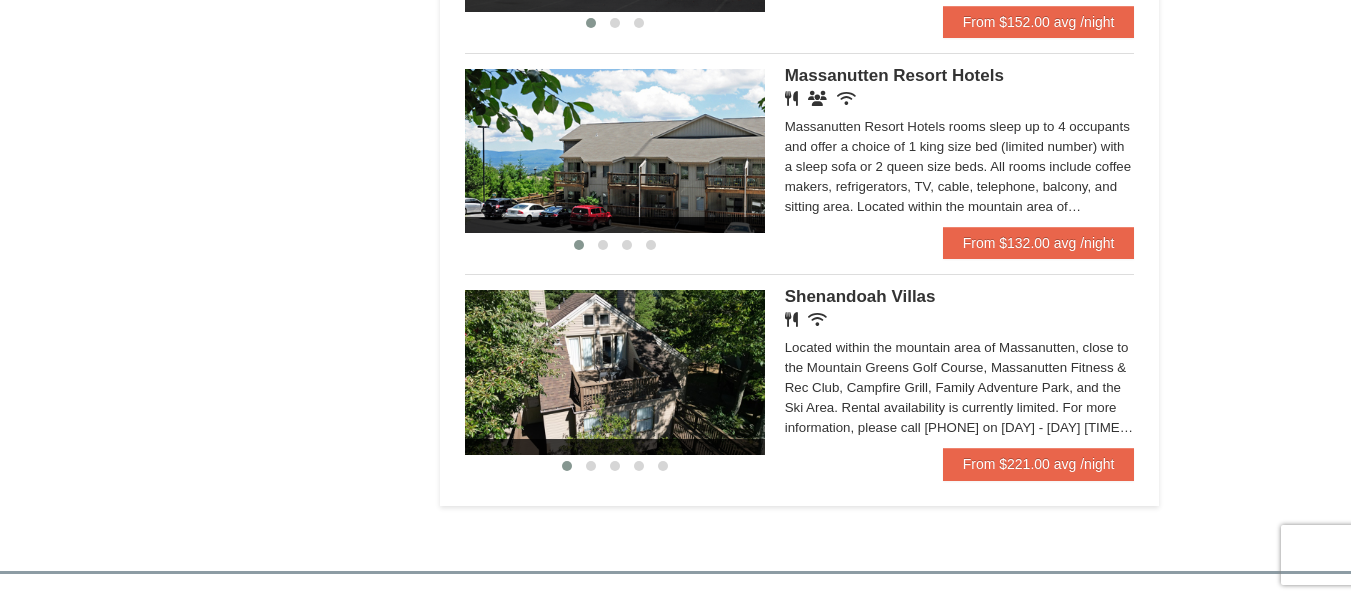 drag, startPoint x: 1357, startPoint y: 101, endPoint x: 1365, endPoint y: 410, distance: 309.10355 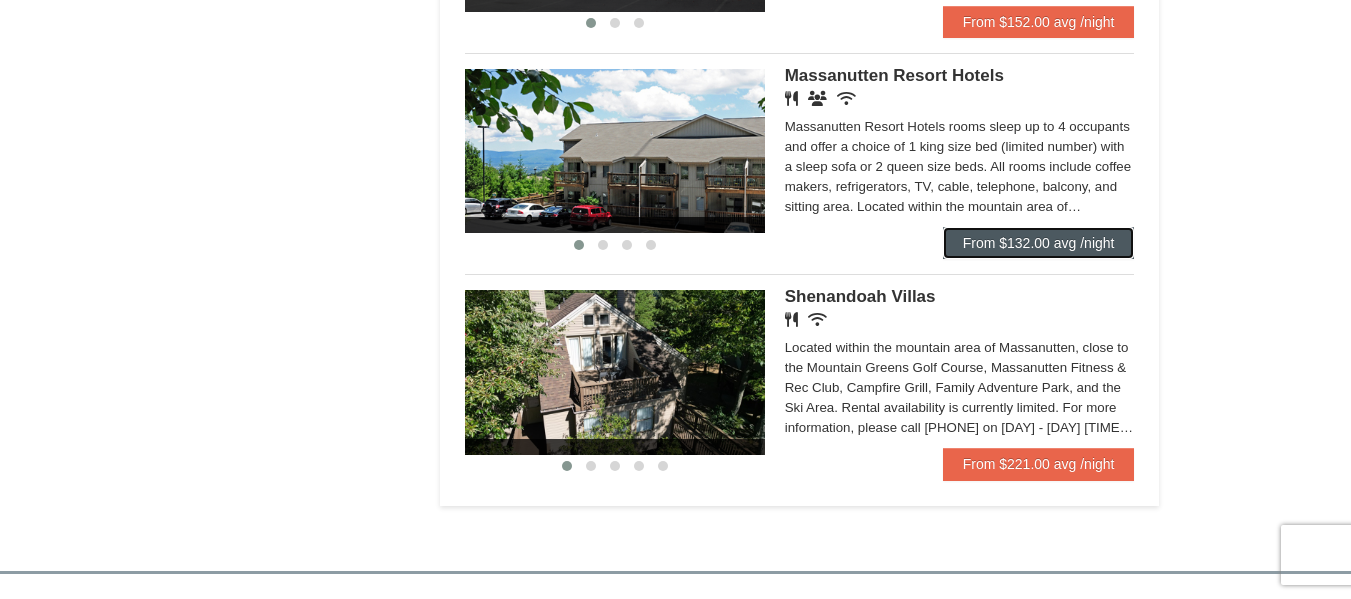 click on "From $132.00 avg /night" at bounding box center (1039, 243) 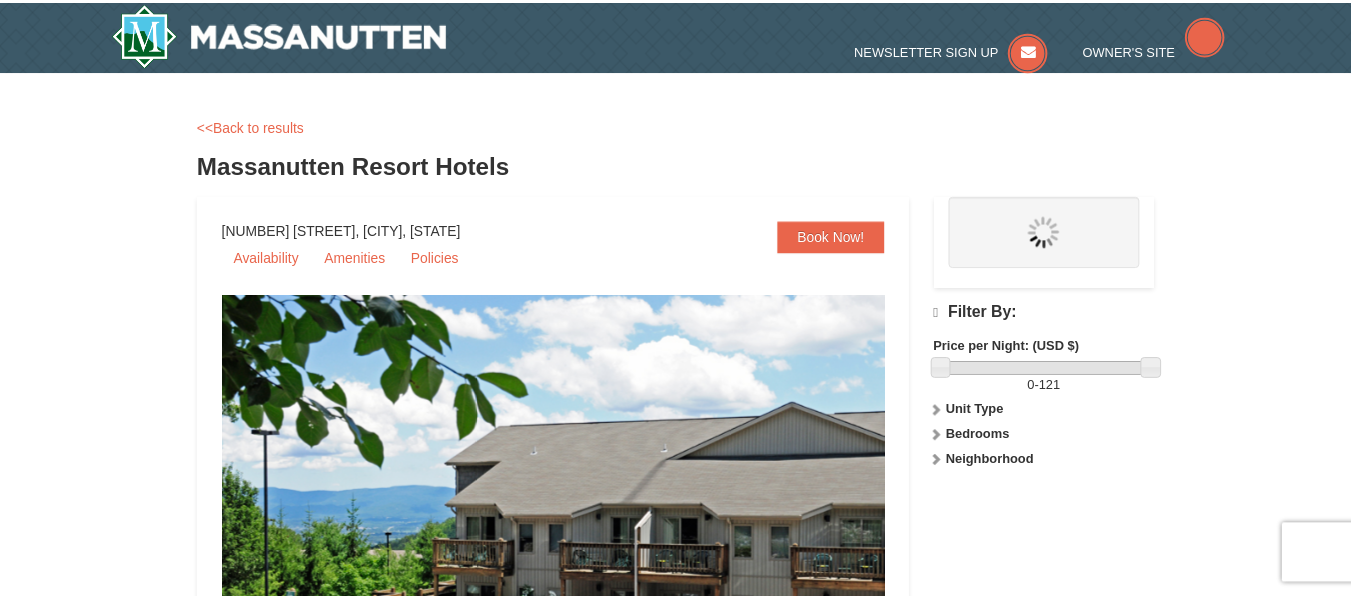 scroll, scrollTop: 0, scrollLeft: 0, axis: both 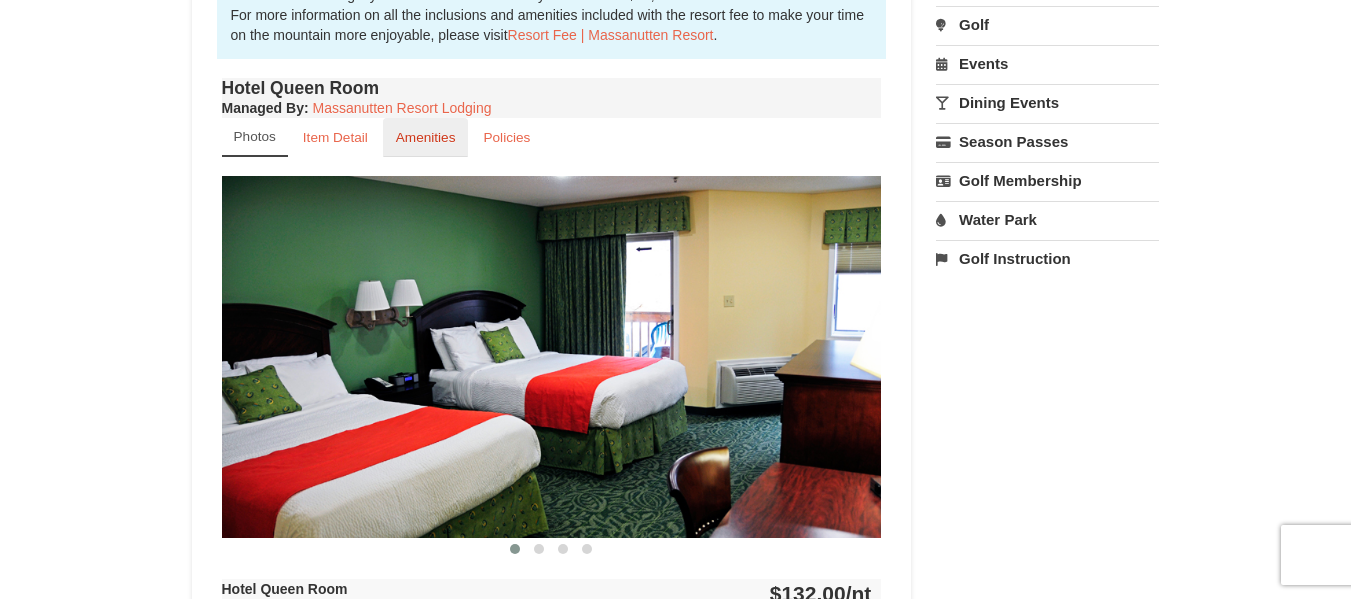 click on "Amenities" at bounding box center (426, 137) 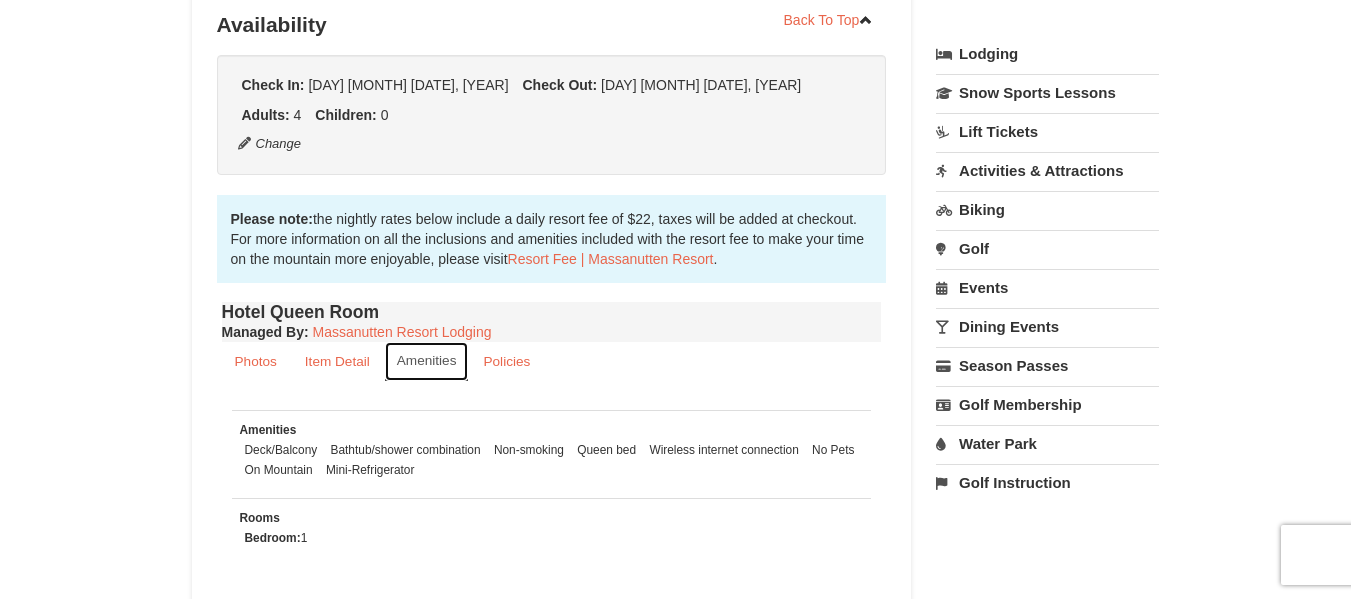 scroll, scrollTop: 524, scrollLeft: 0, axis: vertical 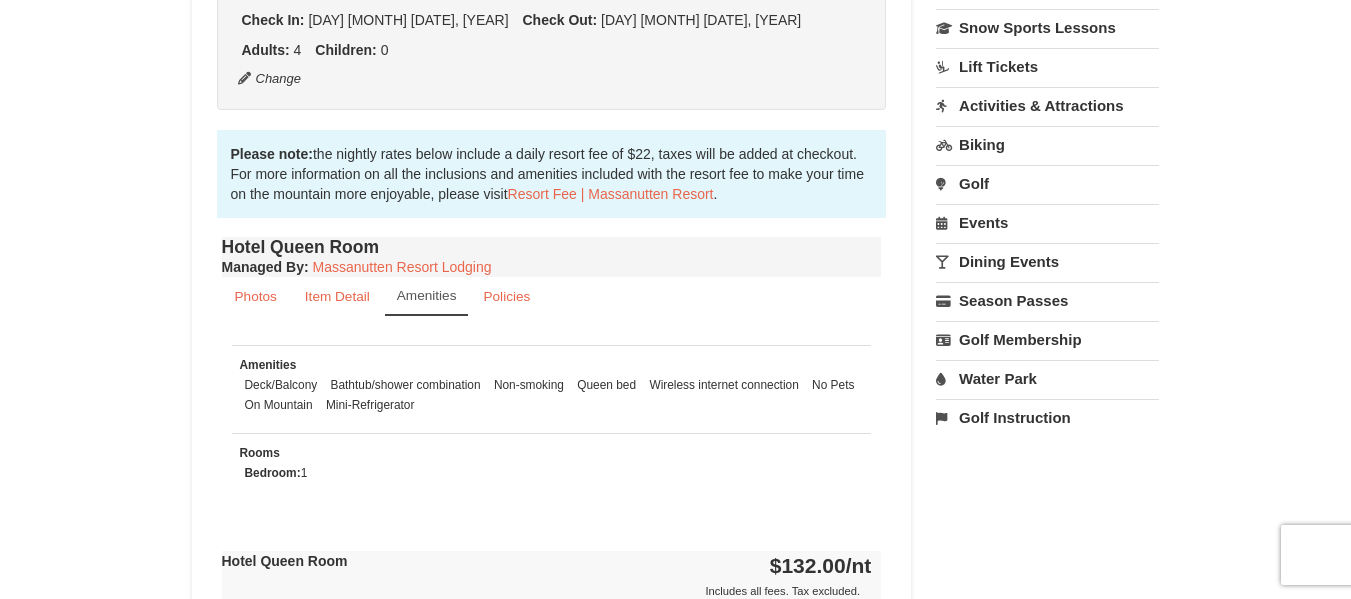 click on "Water Park" at bounding box center [1047, 378] 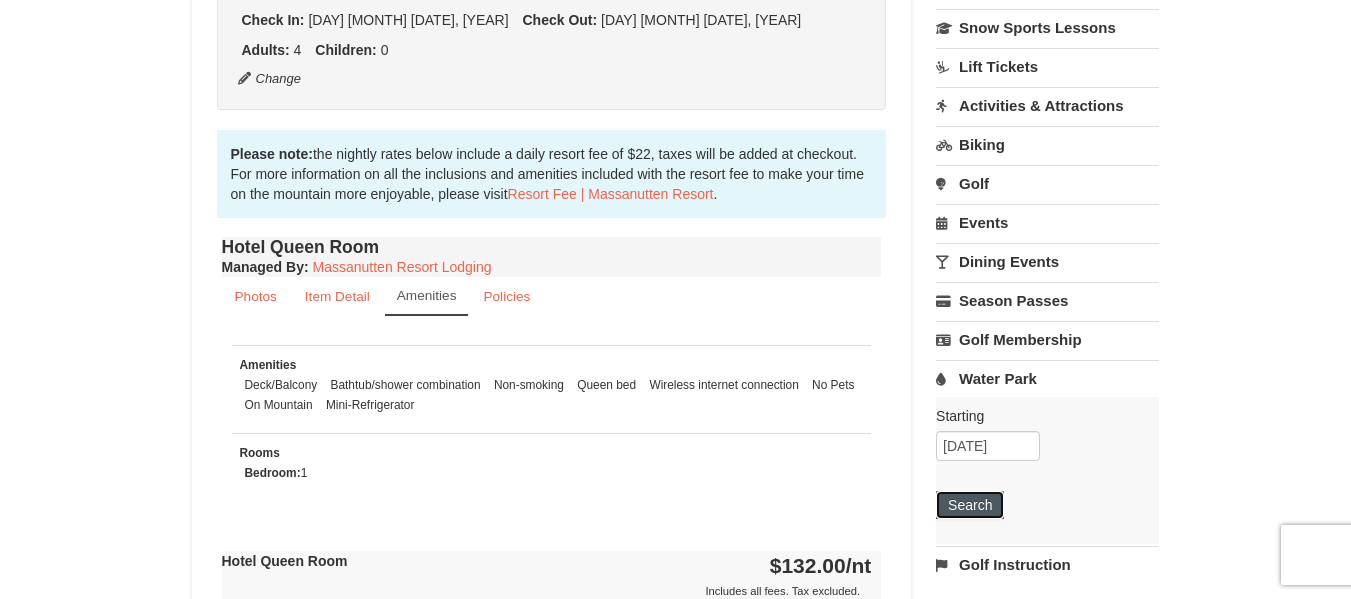 click on "Search" at bounding box center (970, 505) 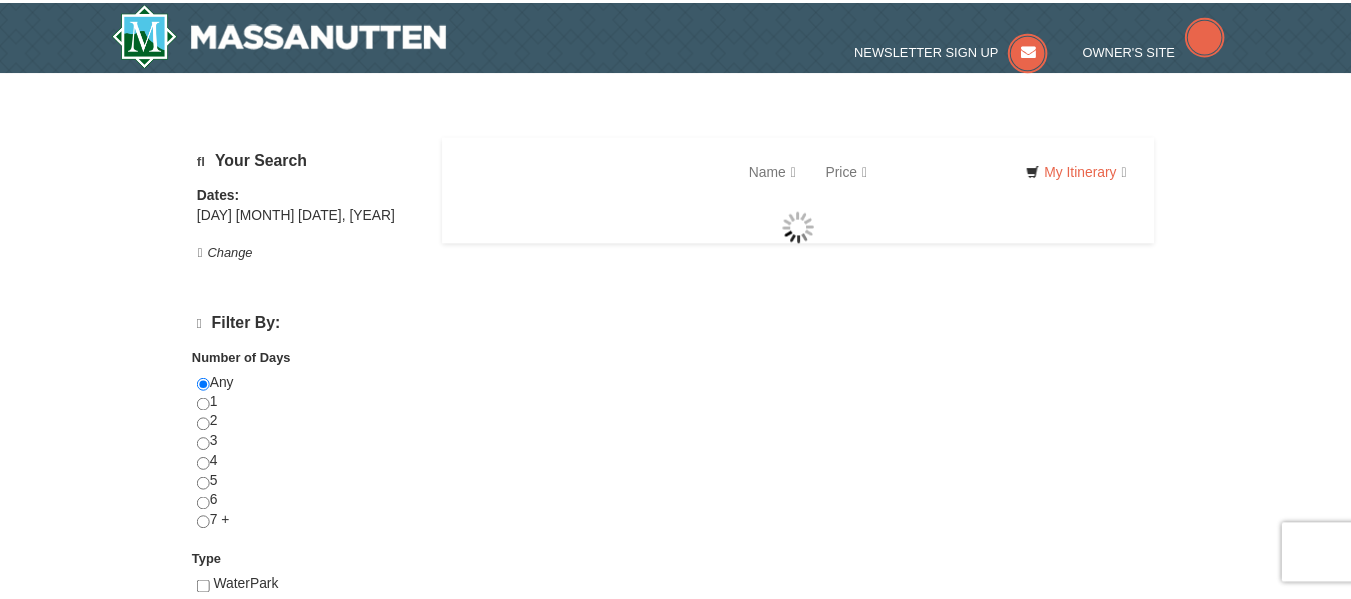 scroll, scrollTop: 0, scrollLeft: 0, axis: both 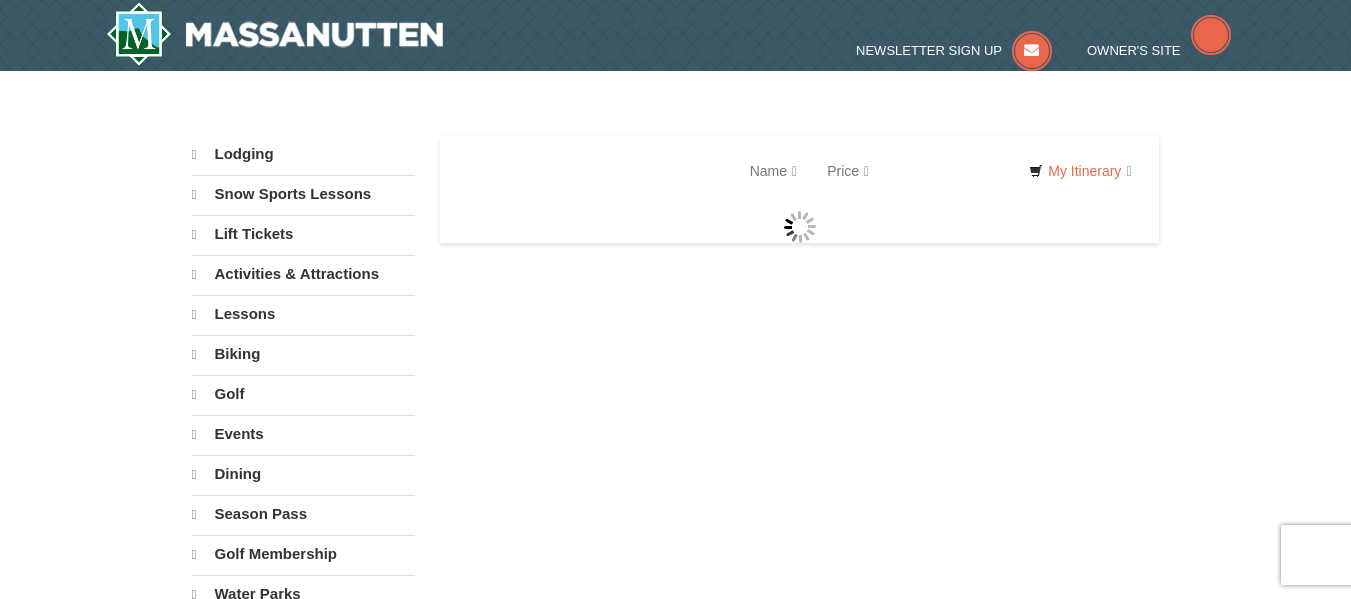 select on "8" 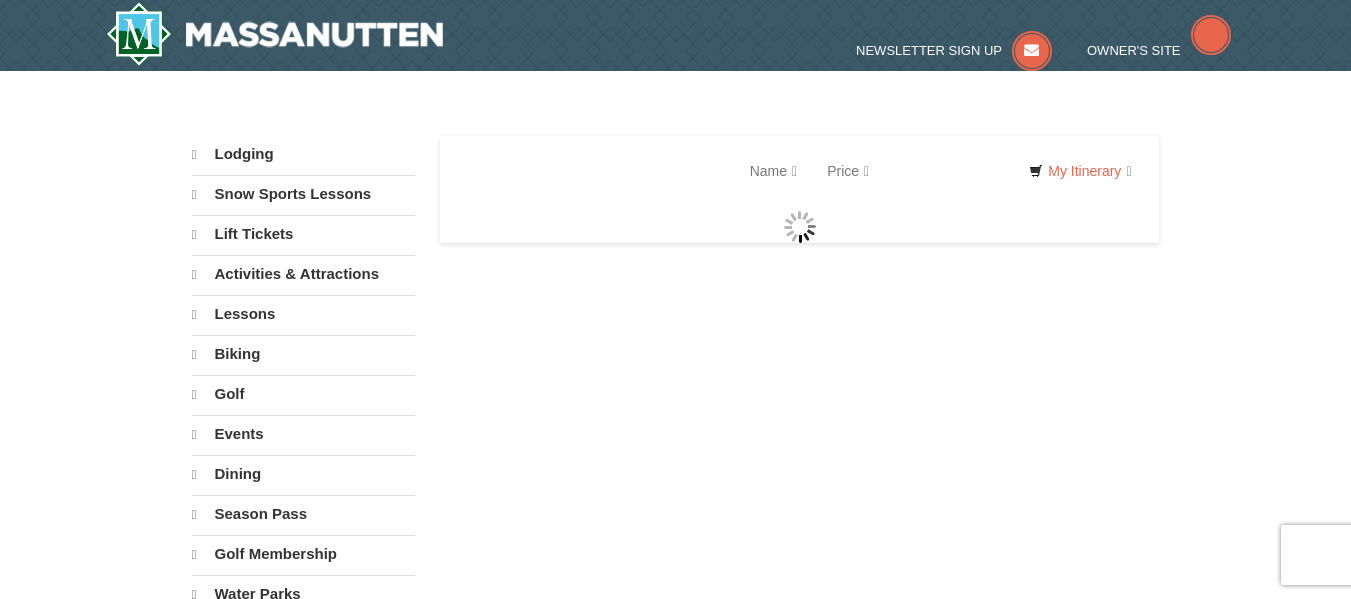 select on "8" 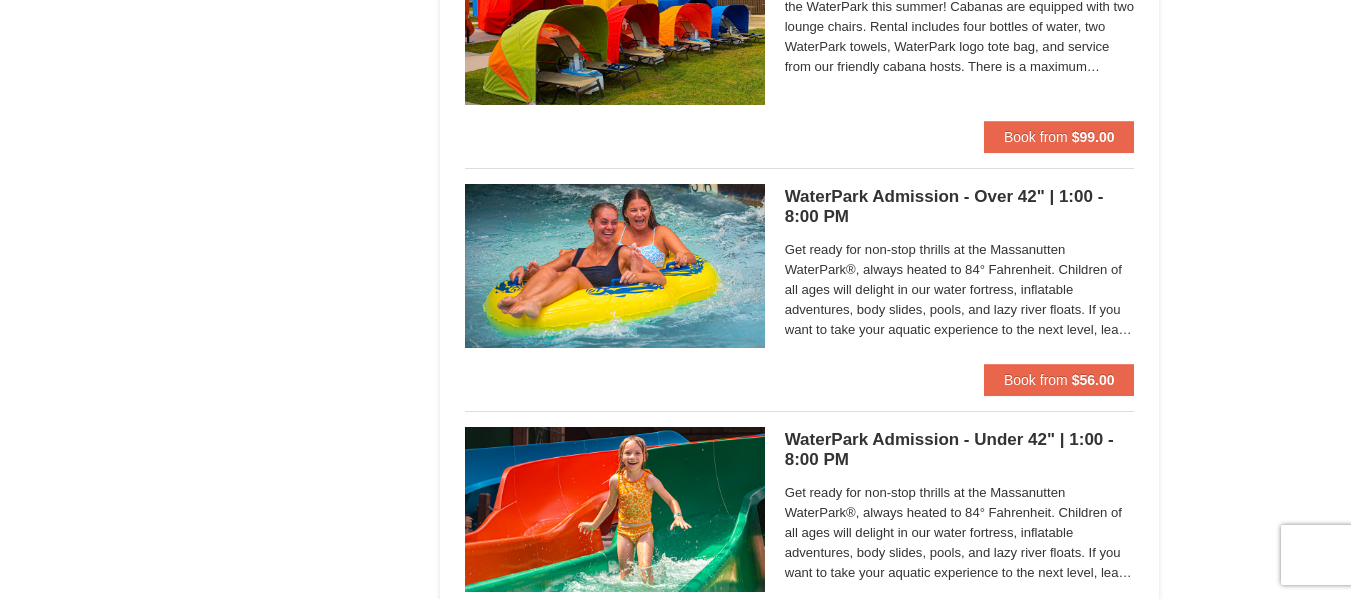 scroll, scrollTop: 1239, scrollLeft: 0, axis: vertical 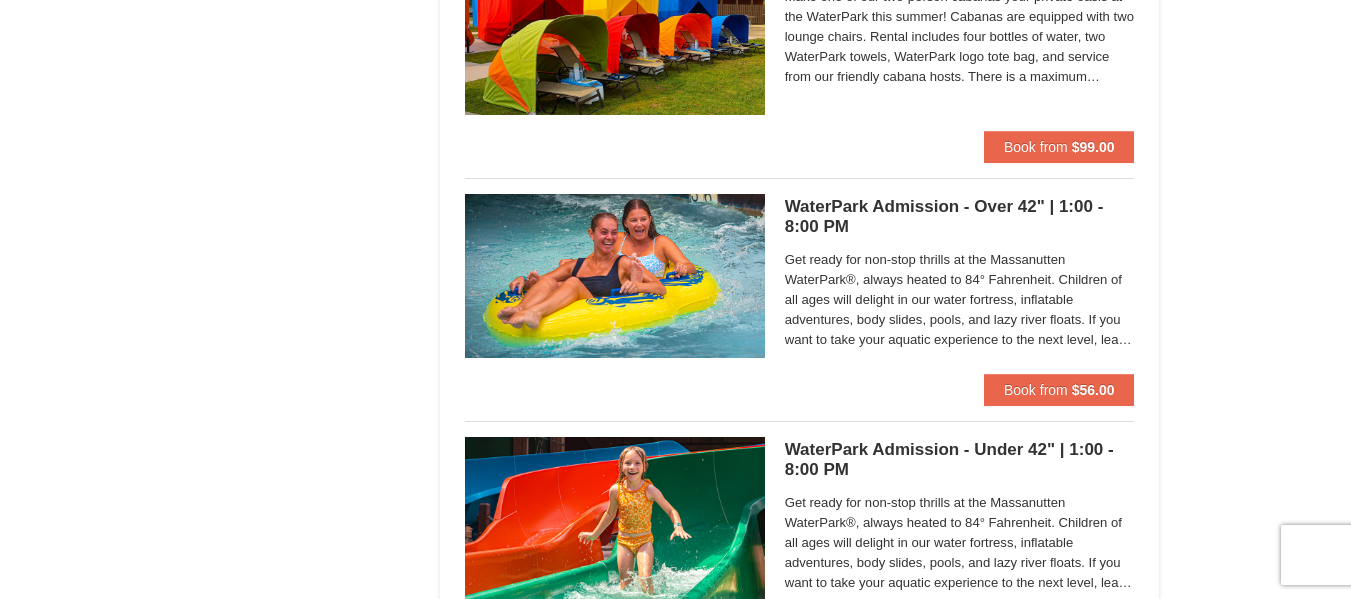 drag, startPoint x: 1354, startPoint y: 118, endPoint x: 1352, endPoint y: 355, distance: 237.00844 